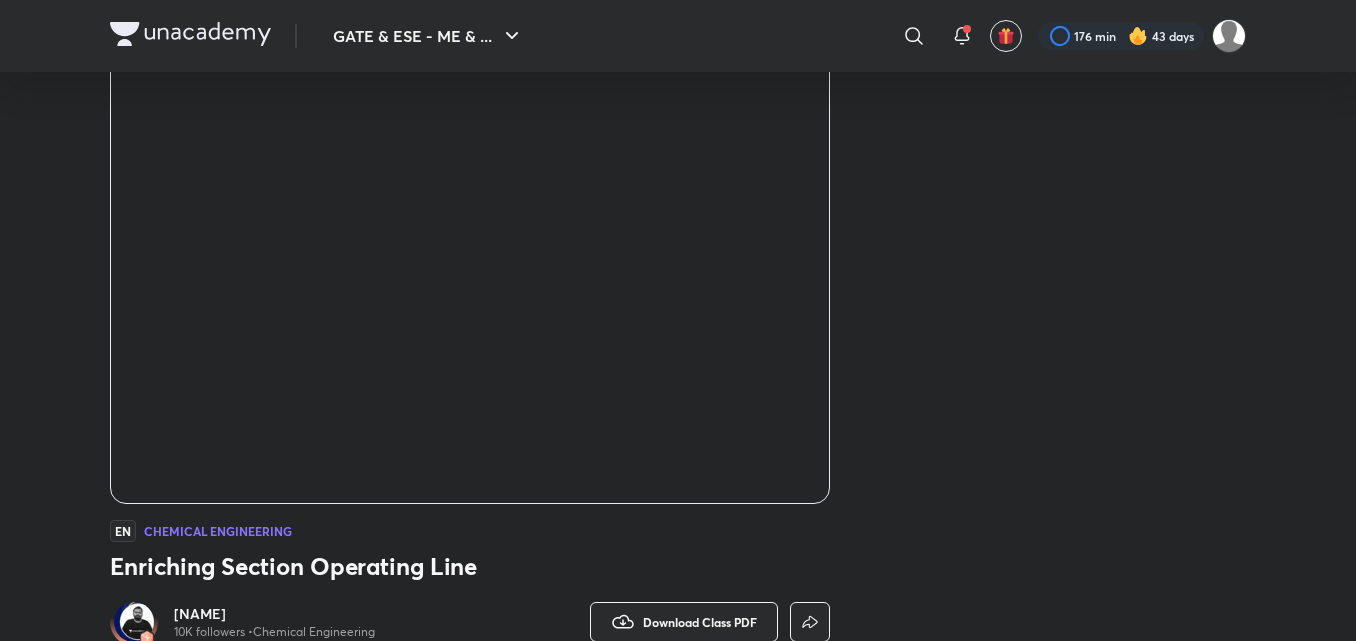 scroll, scrollTop: 100, scrollLeft: 0, axis: vertical 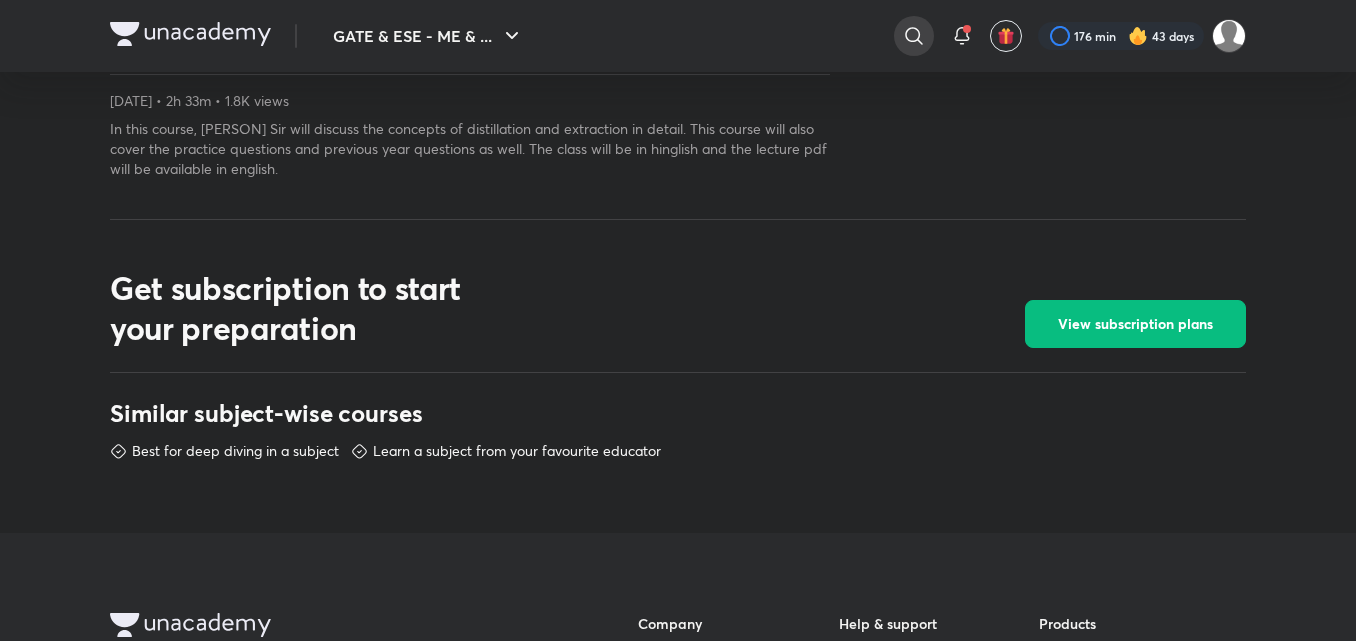 click 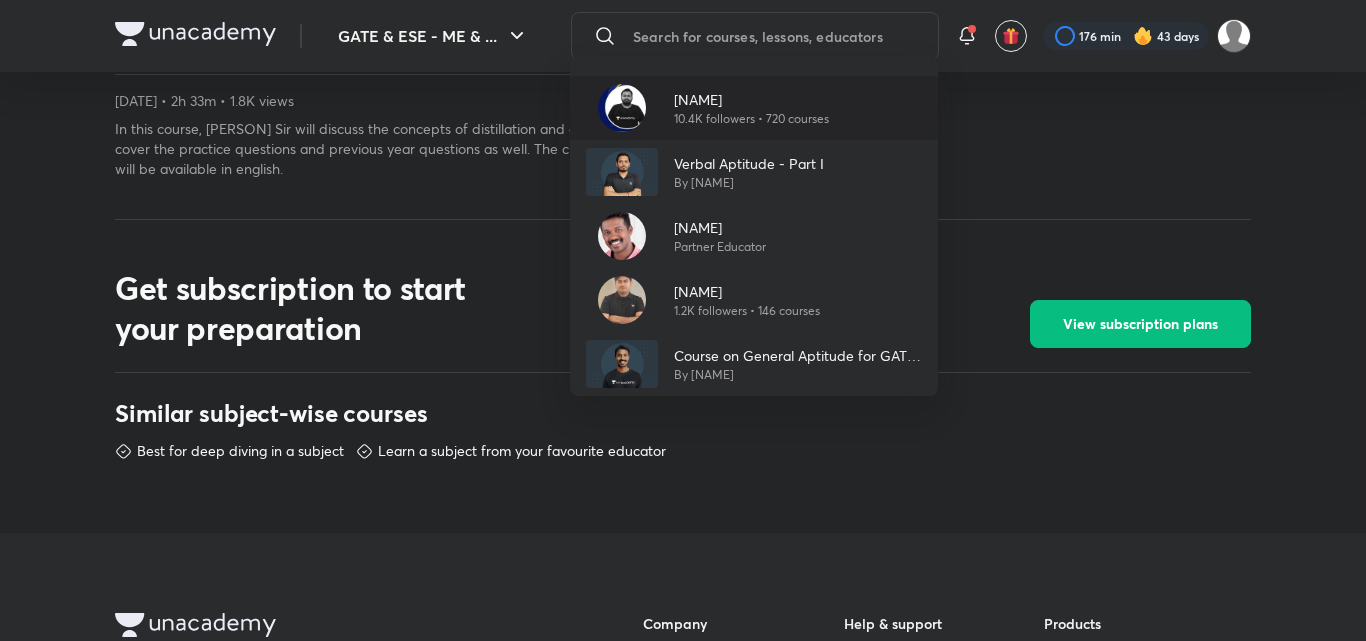 click on "10.4K followers • 720 courses" at bounding box center (751, 119) 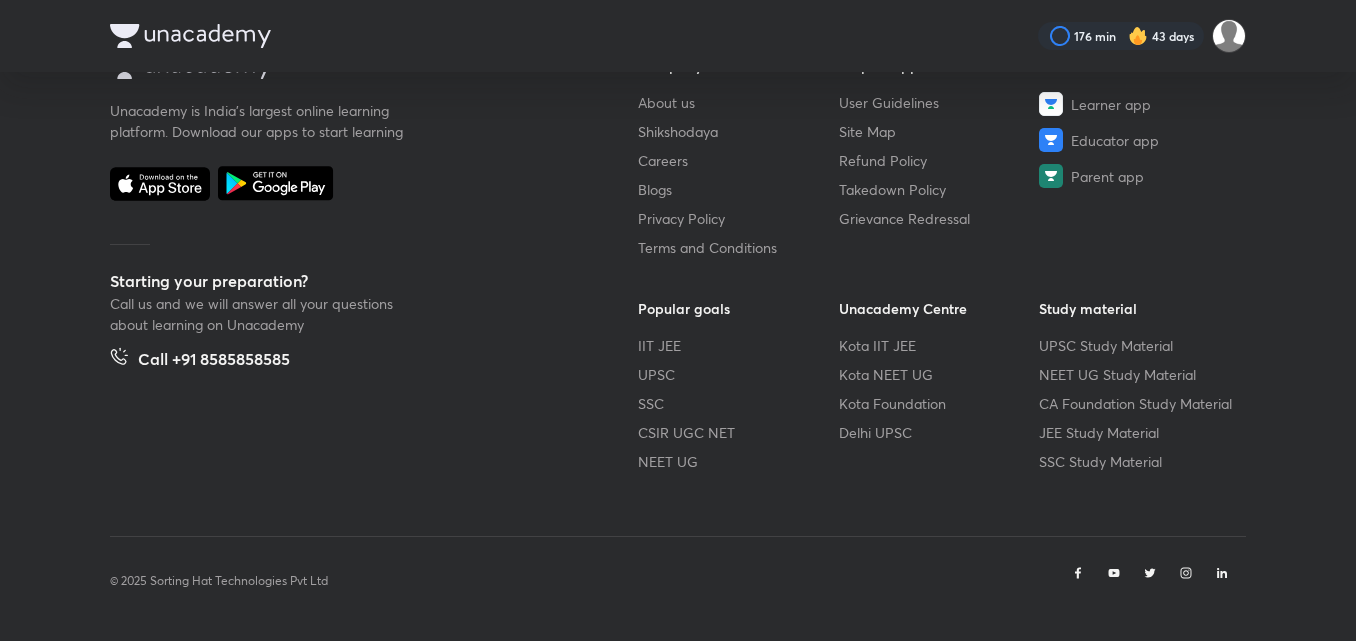 scroll, scrollTop: 0, scrollLeft: 0, axis: both 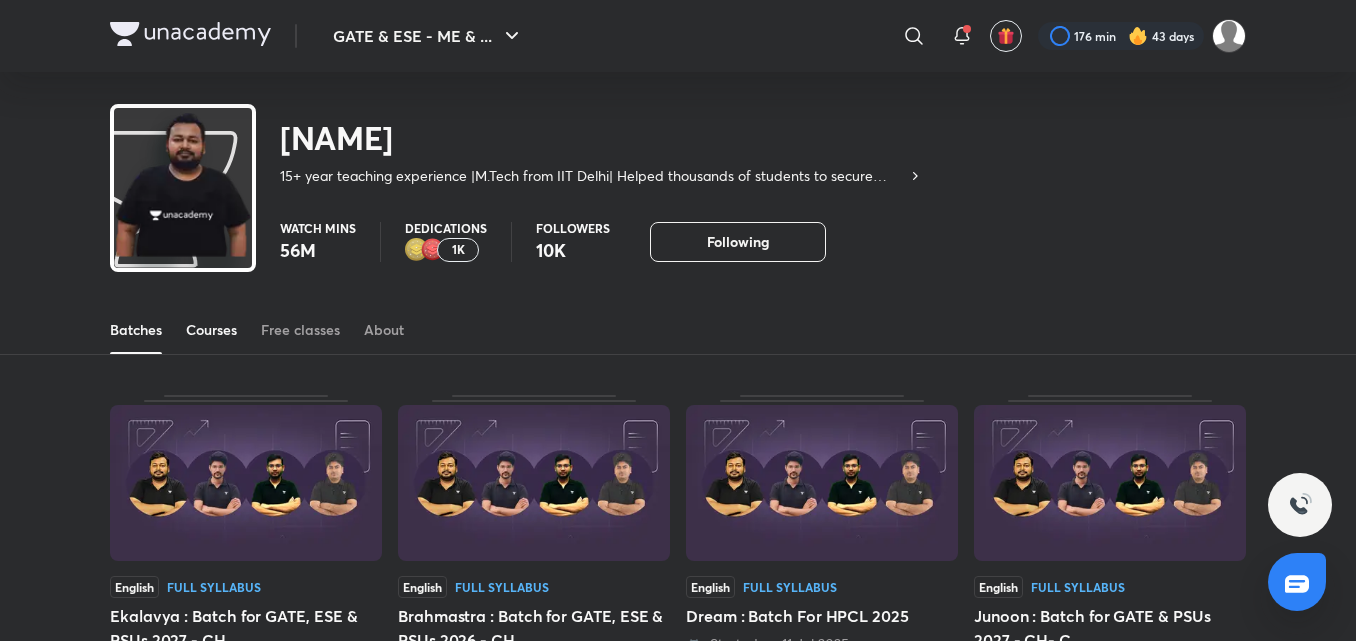 click on "Courses" at bounding box center (211, 330) 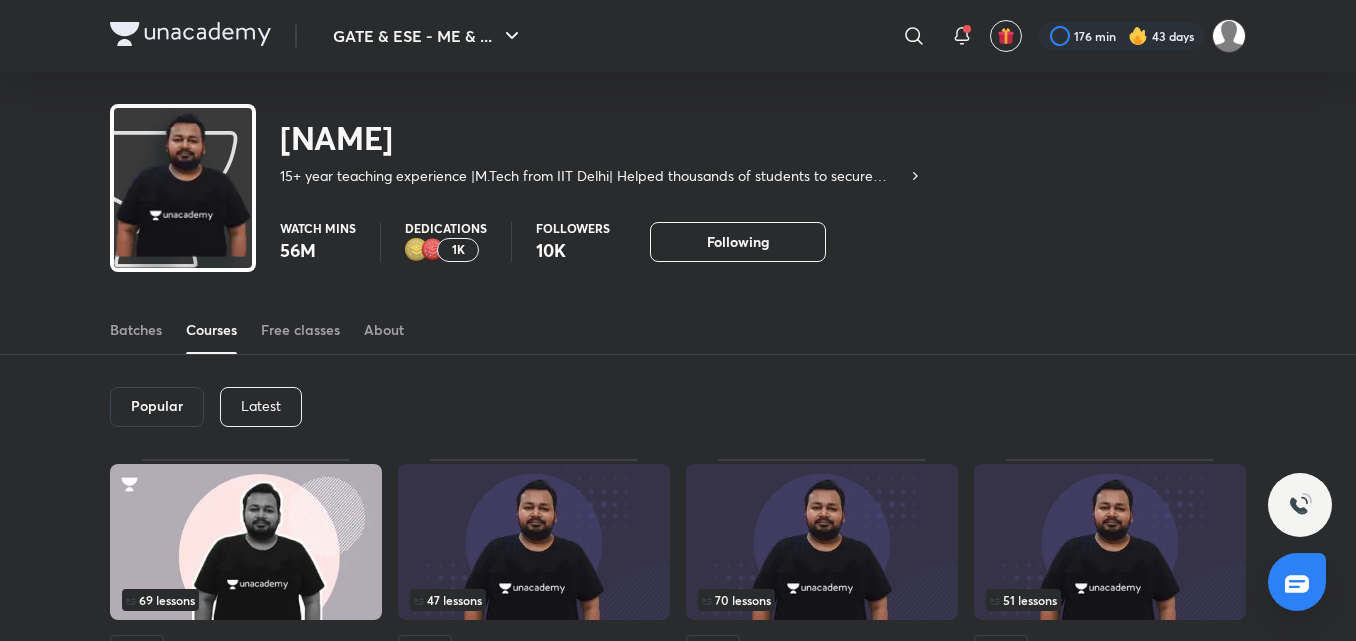 click on "Latest" at bounding box center [261, 407] 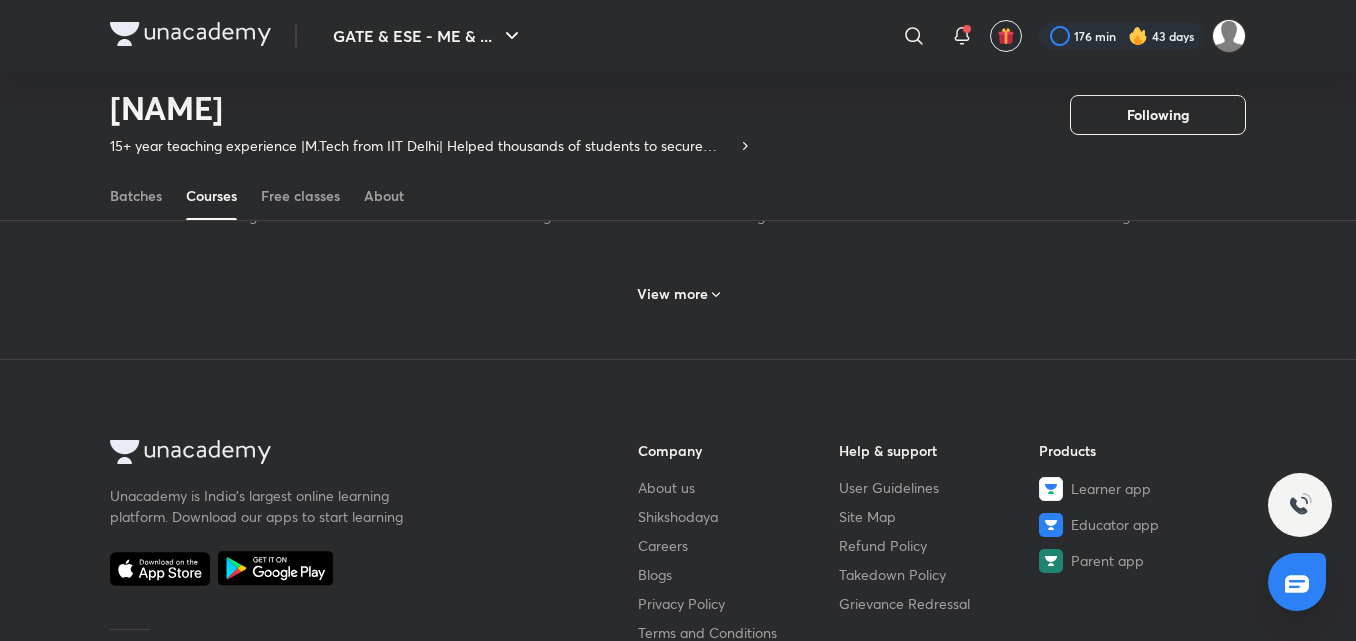 scroll, scrollTop: 1063, scrollLeft: 0, axis: vertical 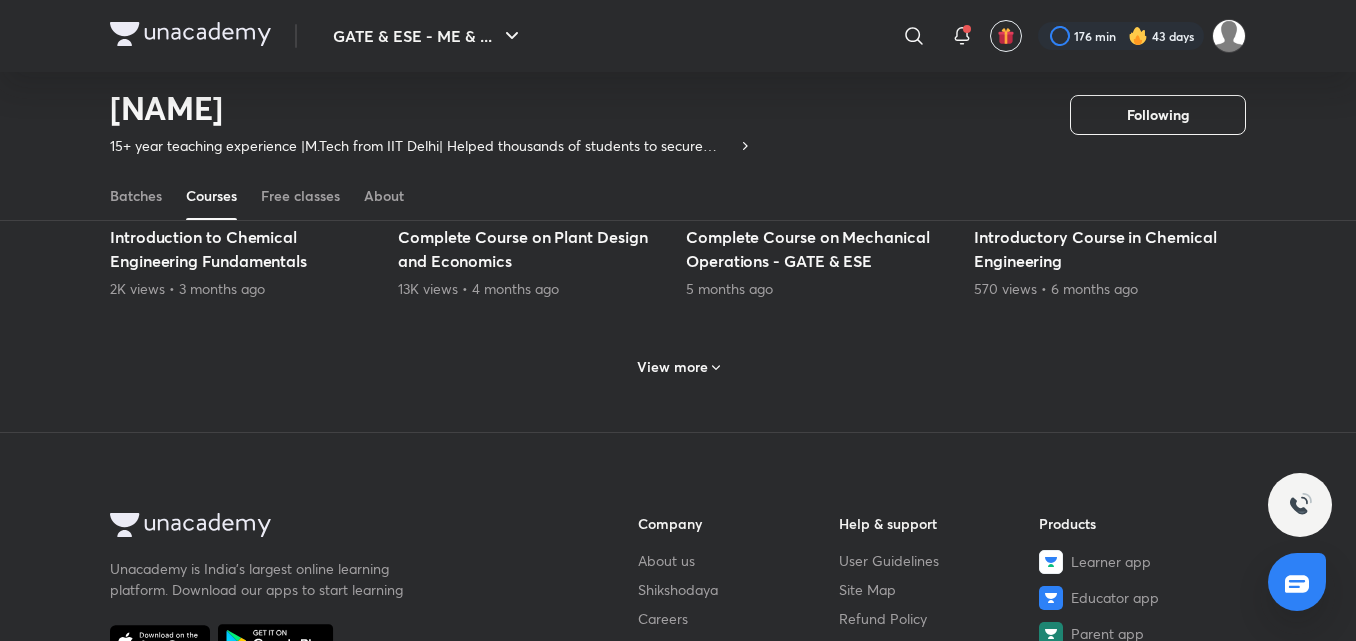 click on "View more" at bounding box center [678, 365] 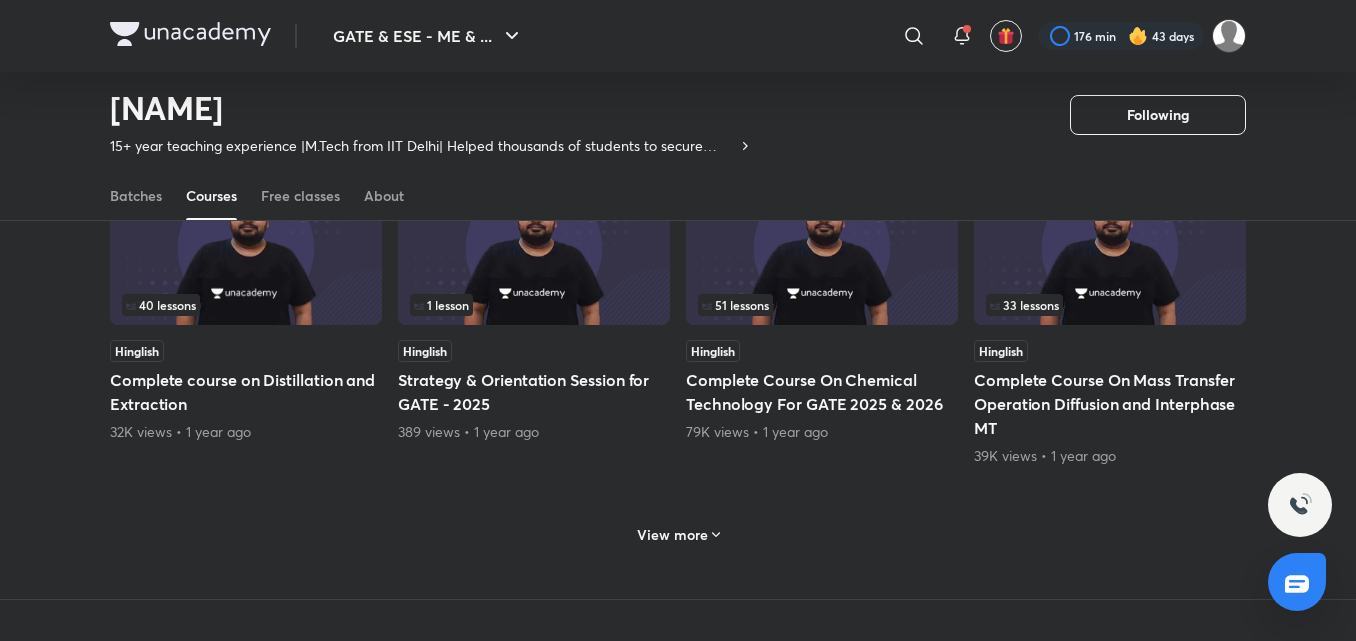 scroll, scrollTop: 1963, scrollLeft: 0, axis: vertical 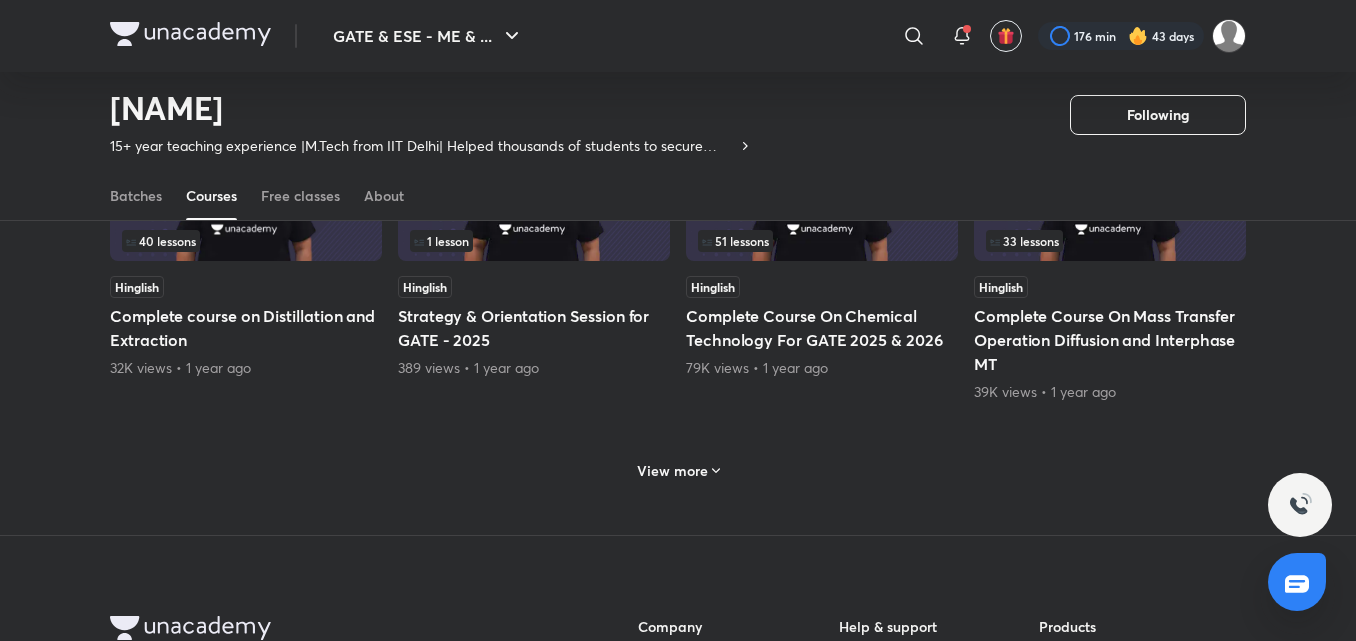 click at bounding box center (246, 183) 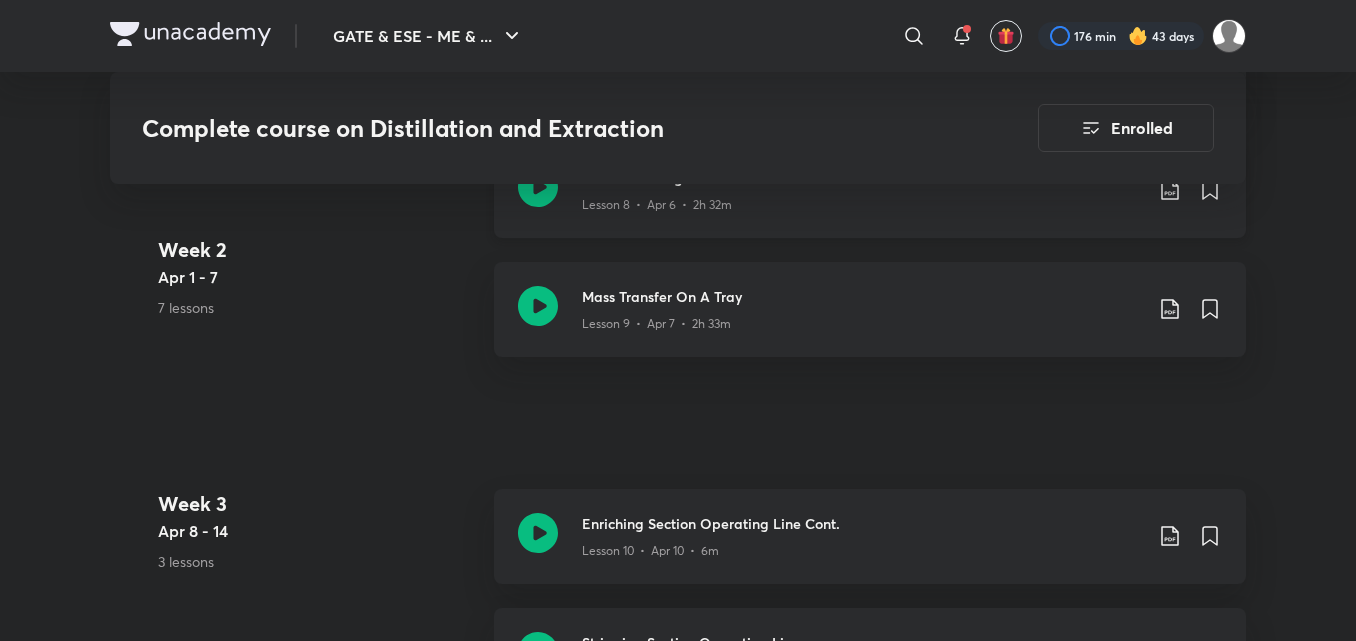 scroll, scrollTop: 2700, scrollLeft: 0, axis: vertical 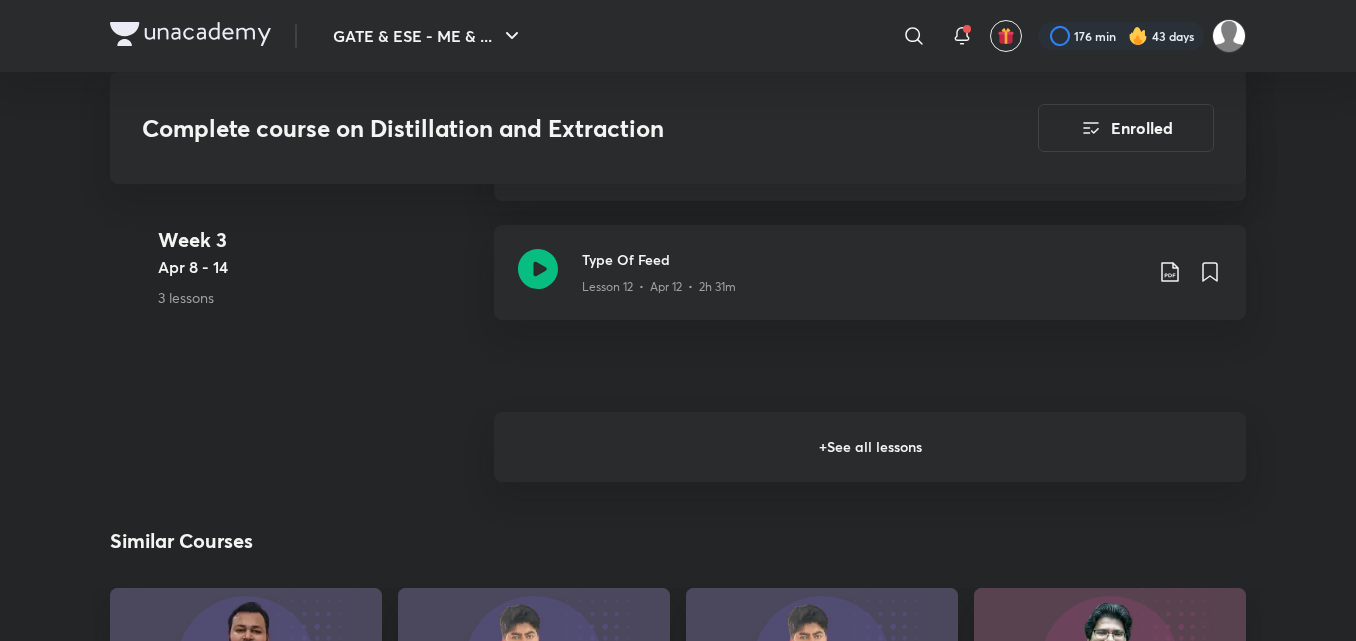 click on "+  See all lessons" at bounding box center [870, 447] 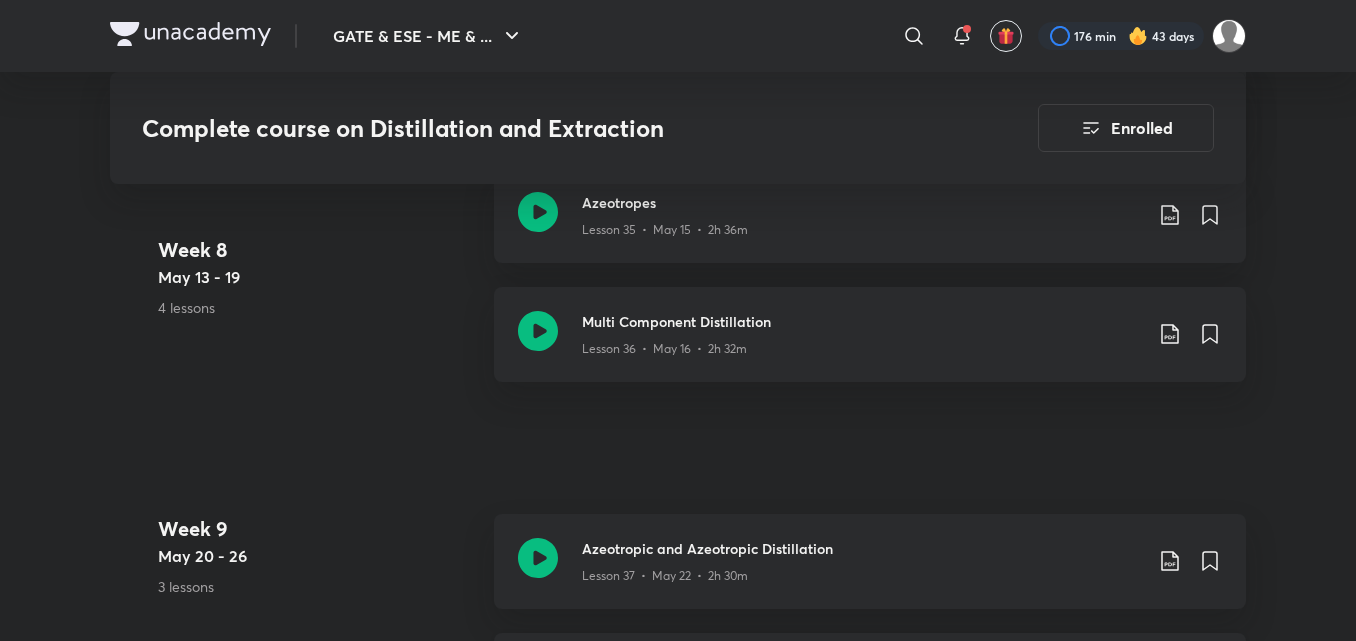 scroll, scrollTop: 6000, scrollLeft: 0, axis: vertical 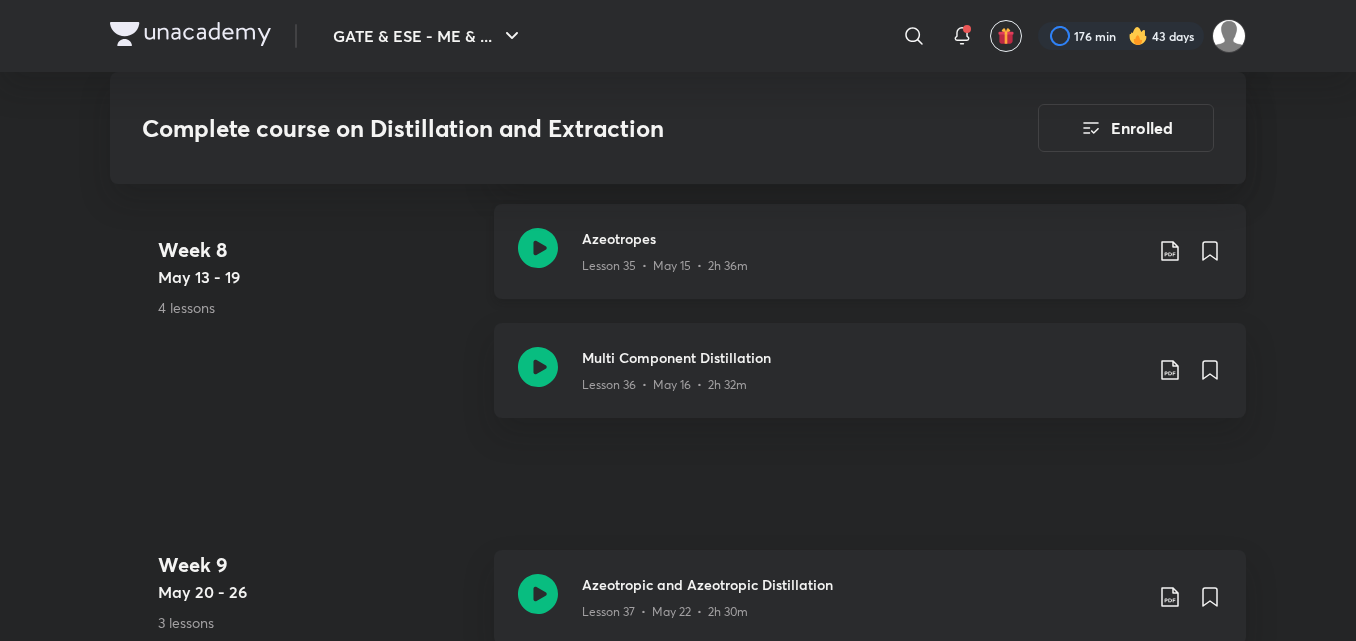 click on "Lesson 35  •  May 15  •  2h 36m" at bounding box center (862, -4769) 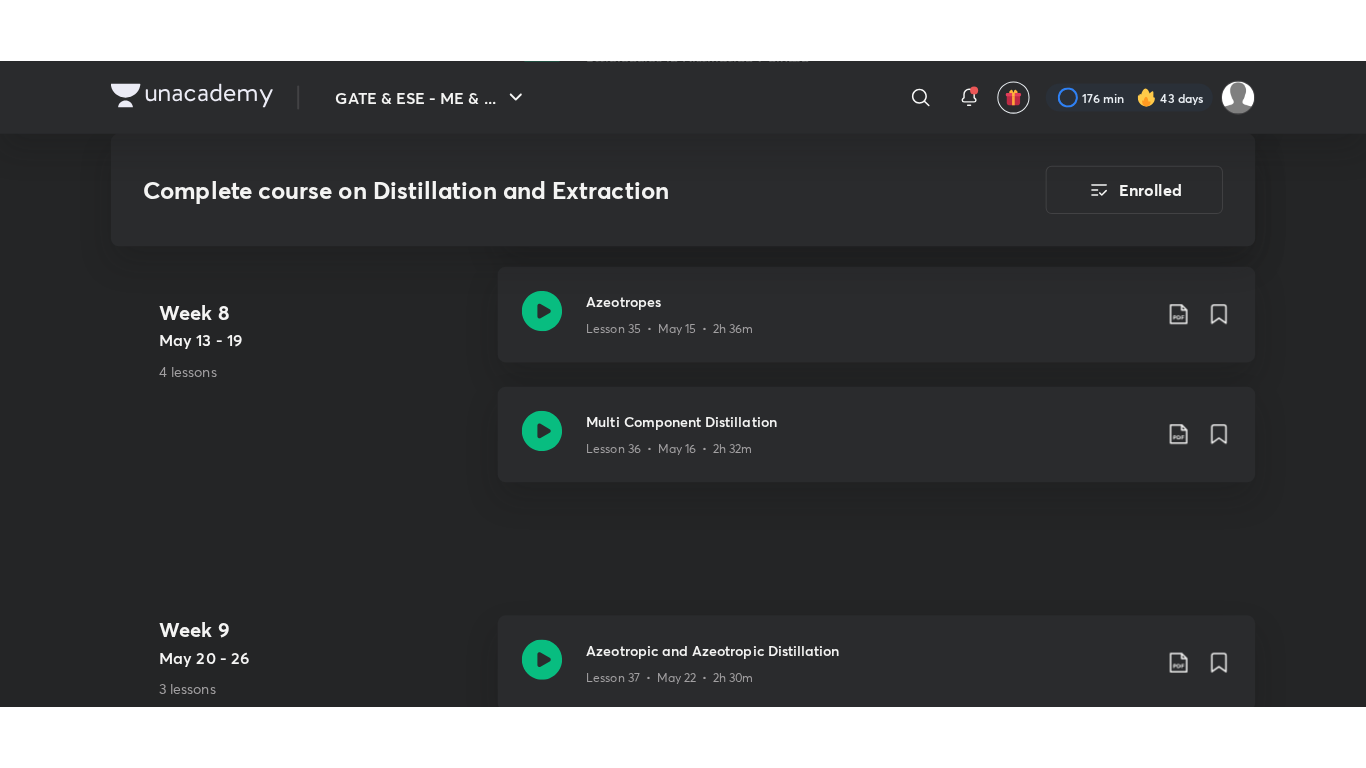scroll, scrollTop: 6561, scrollLeft: 0, axis: vertical 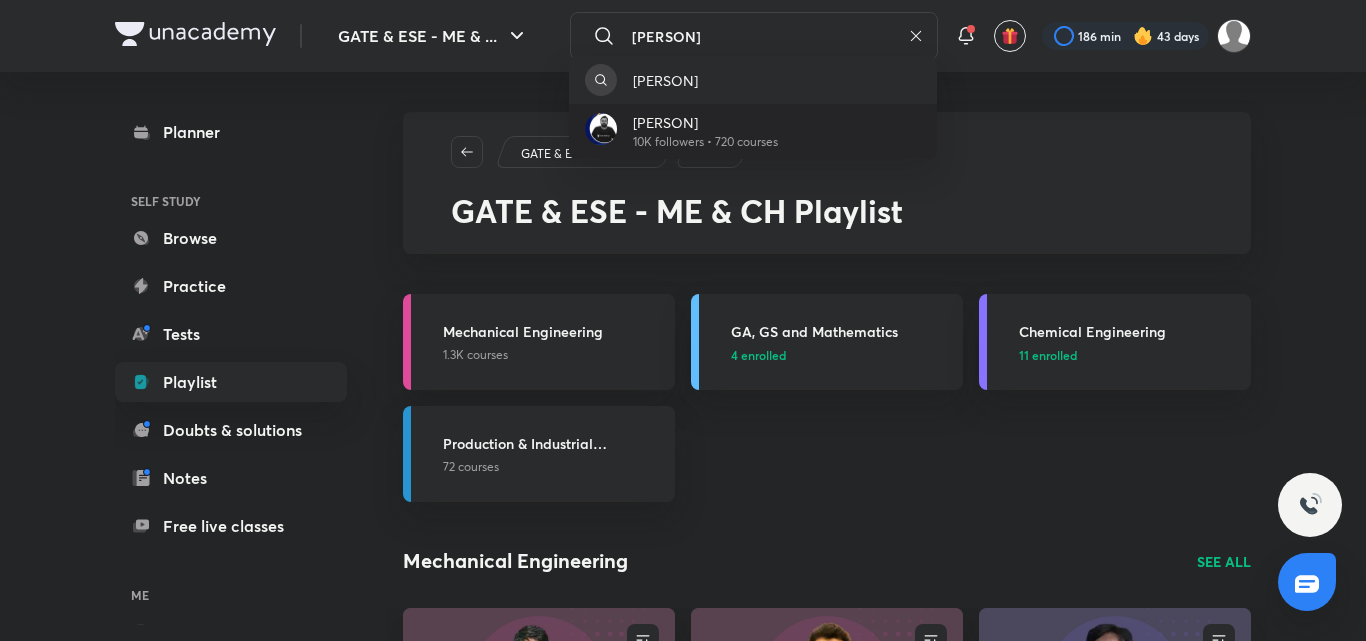 type on "[PERSON]" 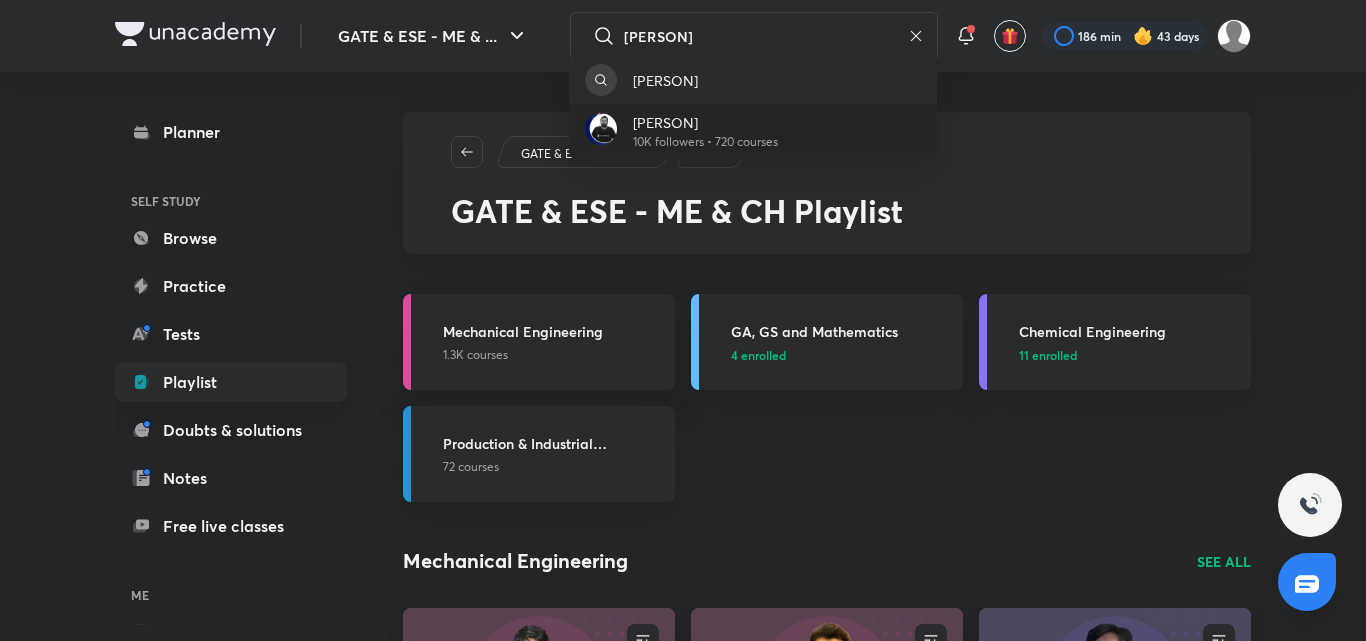 click on "[PERSON] 10K followers • 720 courses" at bounding box center [753, 131] 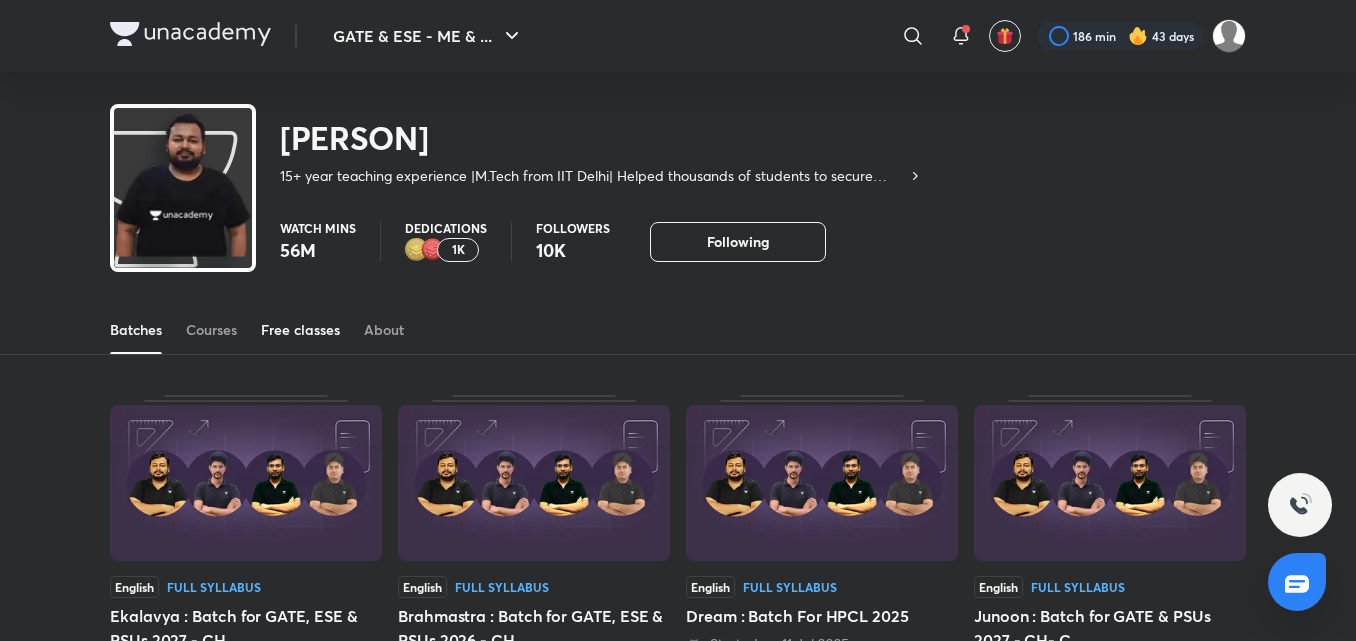 click on "Free classes" at bounding box center [300, 330] 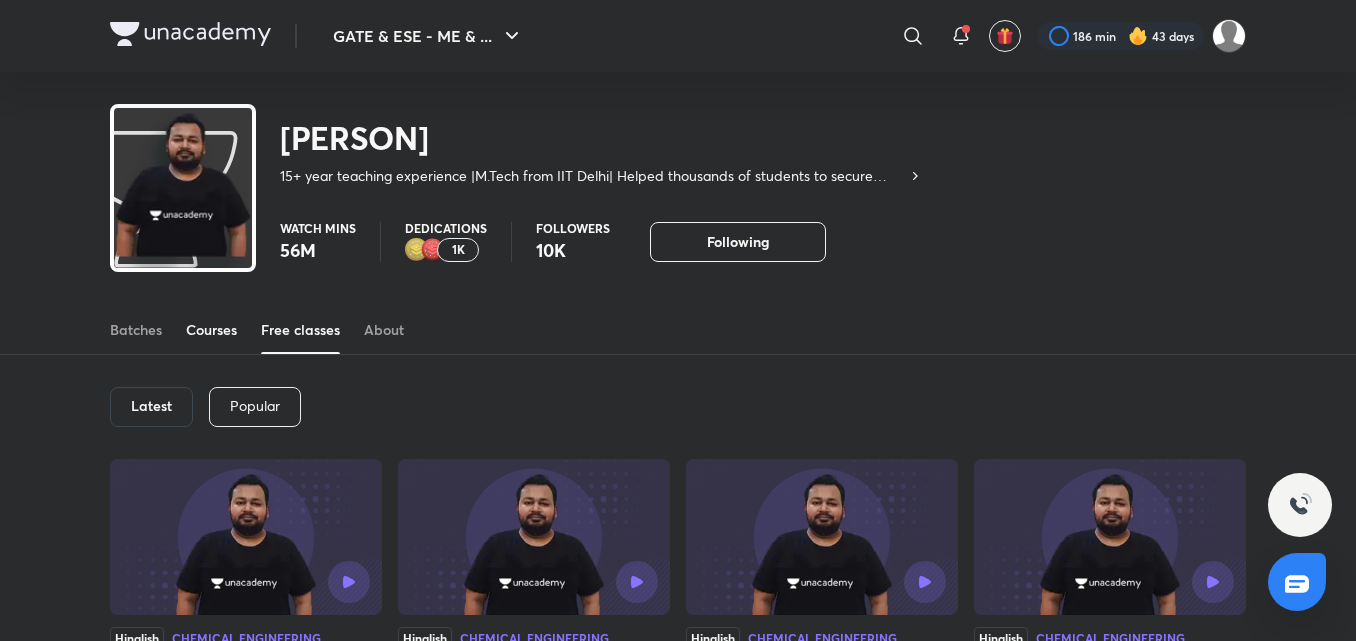 click on "Courses" at bounding box center (211, 330) 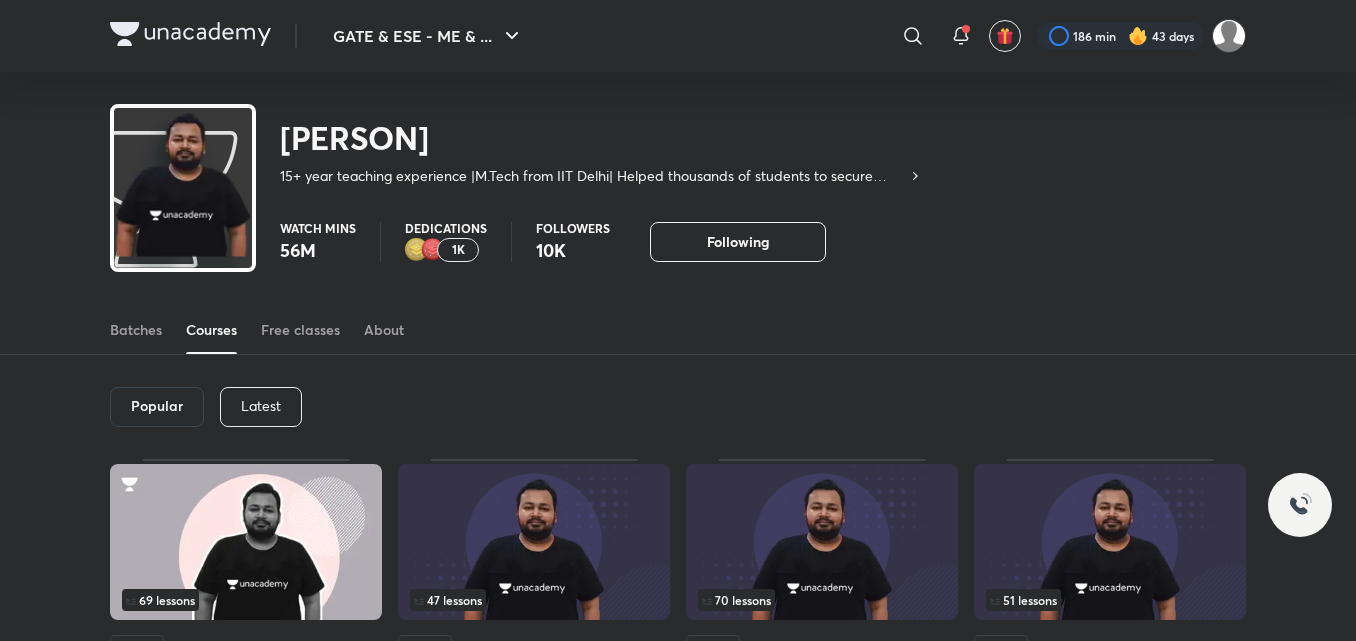 click on "Latest" at bounding box center [261, 407] 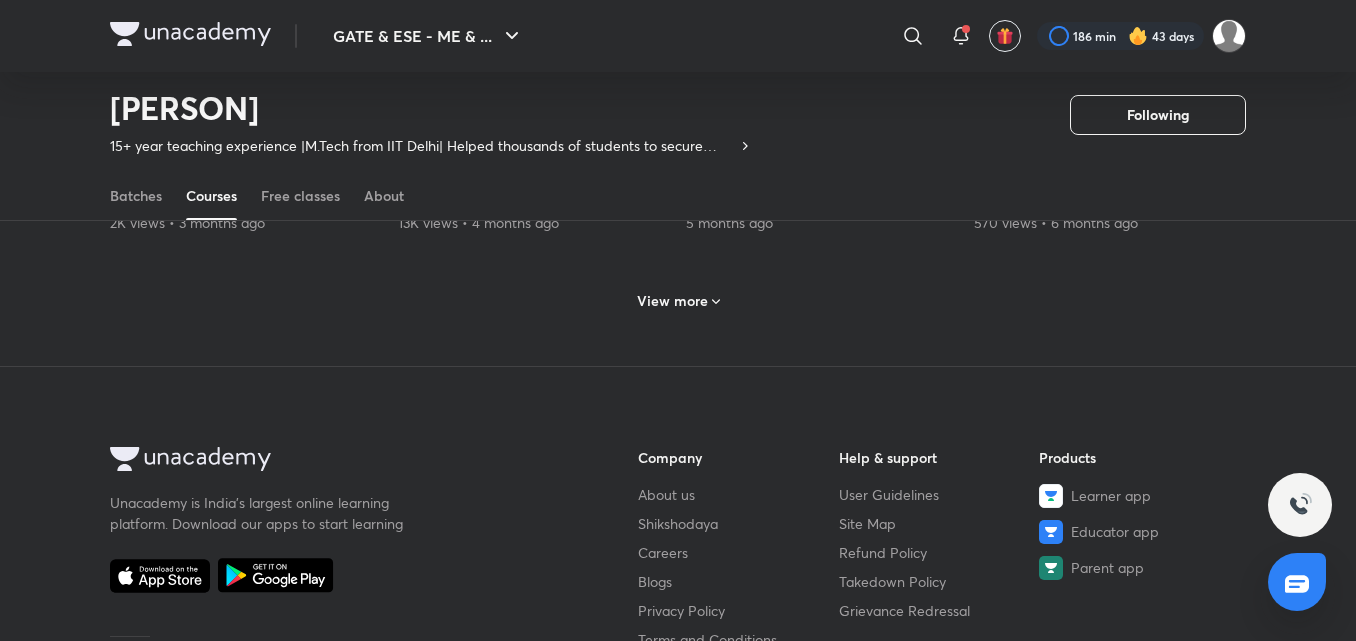 scroll, scrollTop: 1087, scrollLeft: 0, axis: vertical 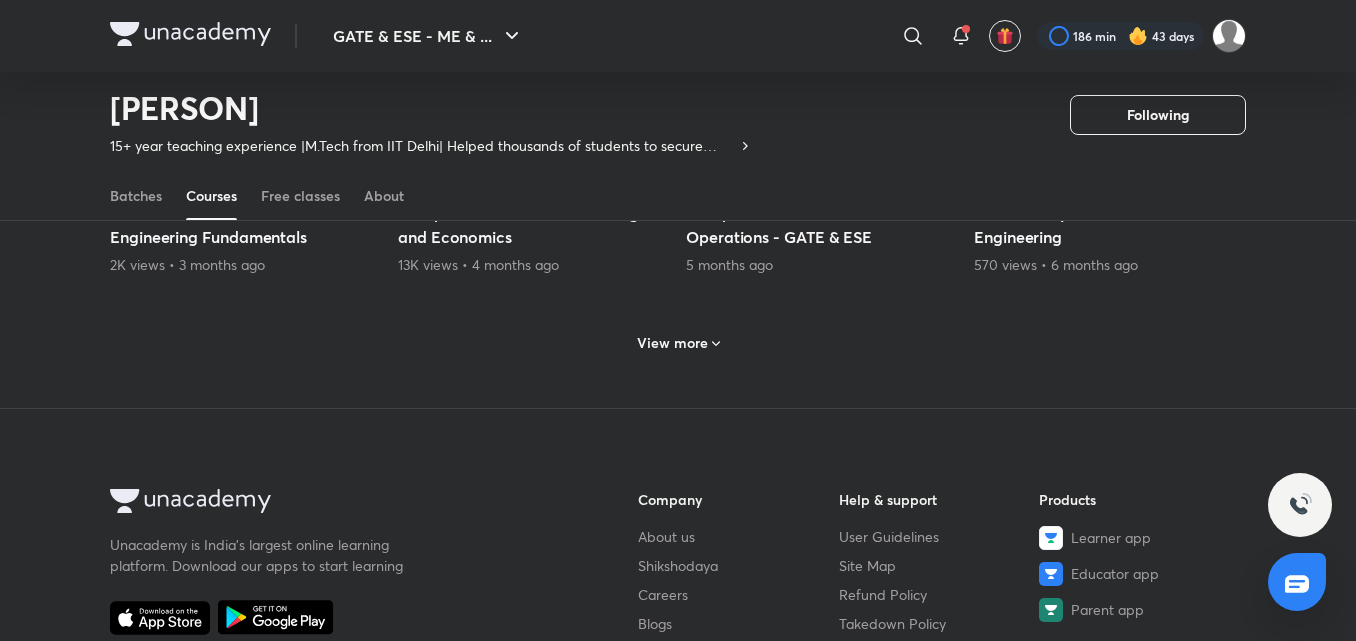 click on "Lesson 2 / 31 Hinglish Complete Course on Process Dynamics Today, [TIME] Lesson 14 / 27 Hinglish Chemical technology ,Mechanical Operation & Plant Design and Economics Starts on Aug 9 Lesson 25 / 27 Hinglish Complete Course on Distillation| Mass Transfer Part II Today, [TIME] Lesson 83 / 95 Hinglish Rank Improvement Series| Revision Series| PYQ Series| Chem Engg Starts on Aug 9 58 lessons Hinglish Complete Course On Chemical Technology For GATE 2026 & 2027 1 month ago 38 lessons Hinglish Complete Course On Mass Transfer Operation Diffusion and Interphase MT 1 month ago 25 lessons Hinglish Complete course on Filtration, Fluidisation and Mixing 1 month ago 22 lessons Hinglish Plant Design and Economics Part 2 4K views • 3 months ago 8 lessons Hinglish Introduction to Chemical Engineering Fundamentals 2K views • 3 months ago 33 lessons Hinglish Complete Course on Plant Design and Economics 13K views • 4 months ago 29 lessons Hinglish 5 months ago 4" at bounding box center (678, -140) 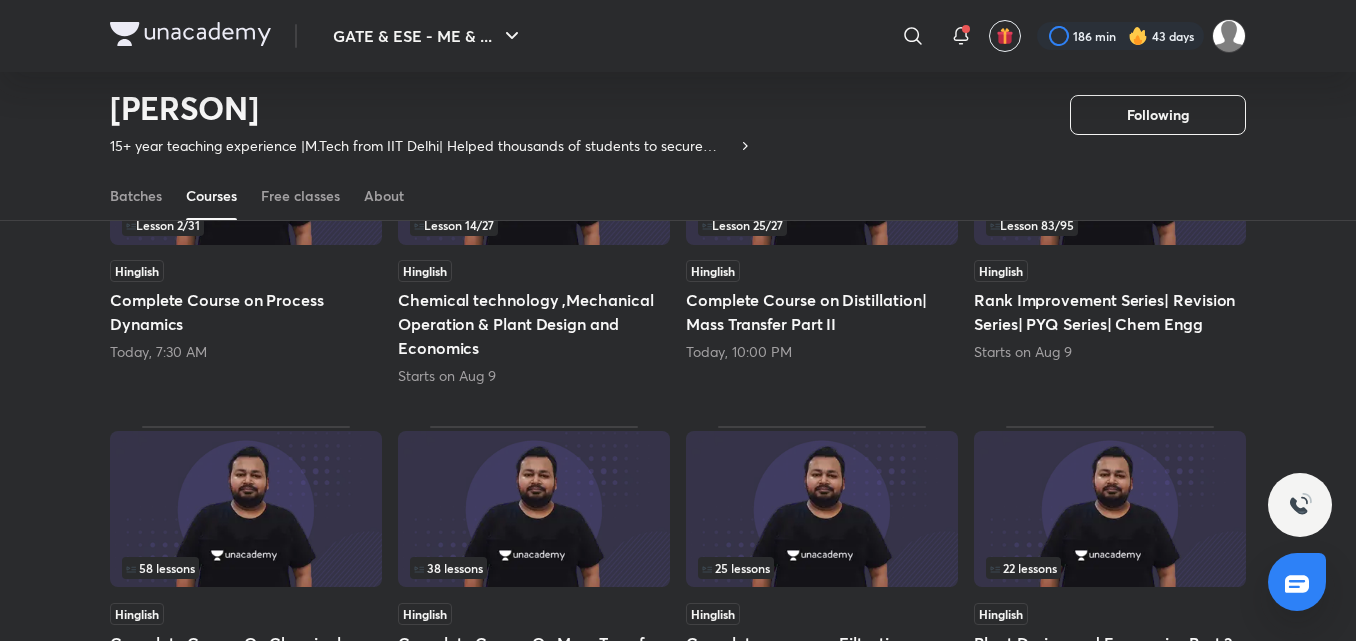 scroll, scrollTop: 0, scrollLeft: 0, axis: both 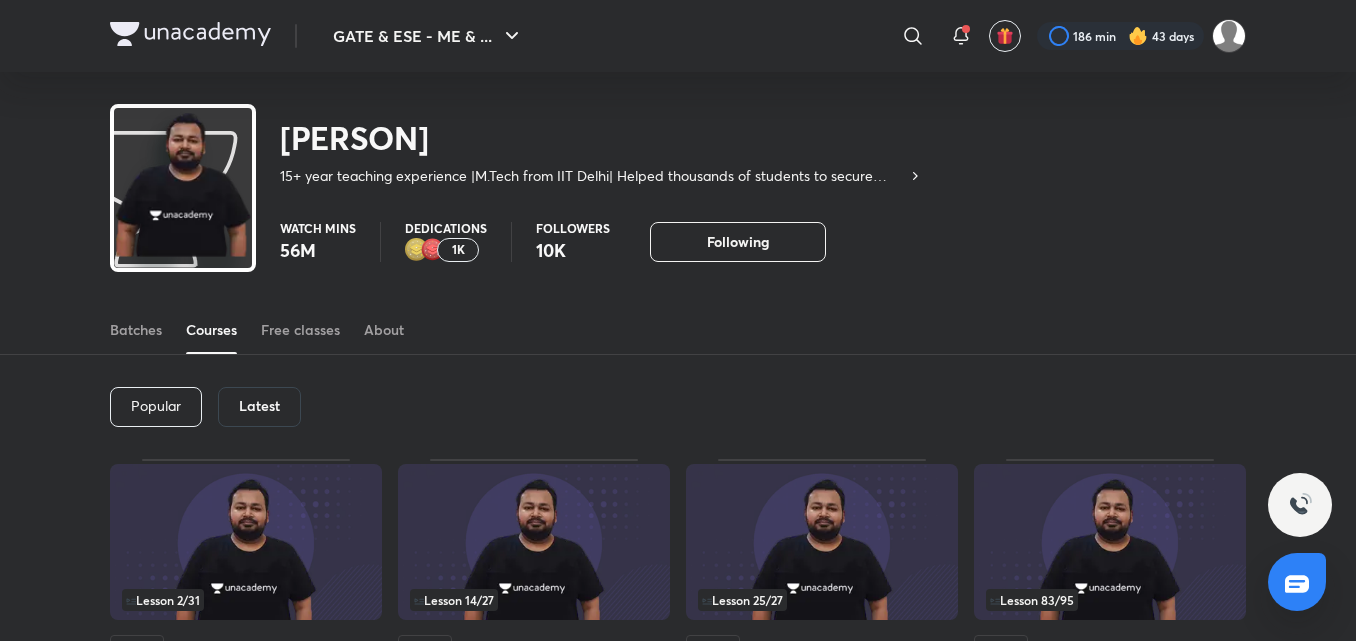 click on "Latest" at bounding box center (259, 406) 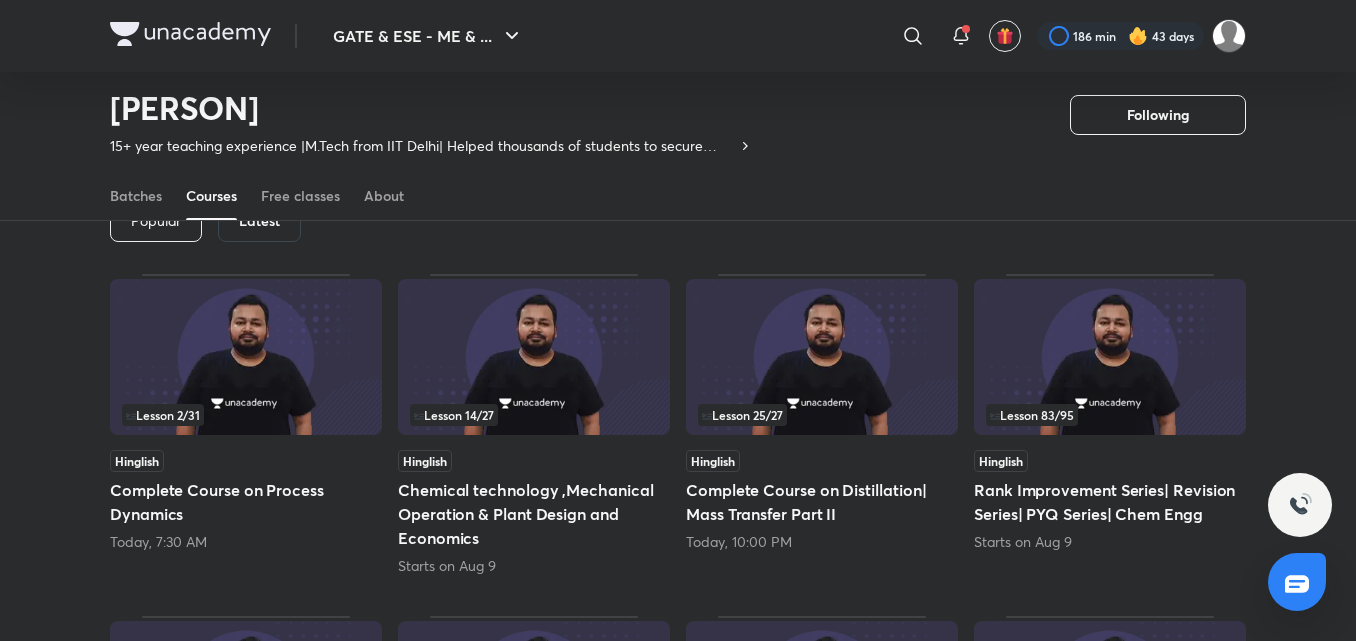 scroll, scrollTop: 87, scrollLeft: 0, axis: vertical 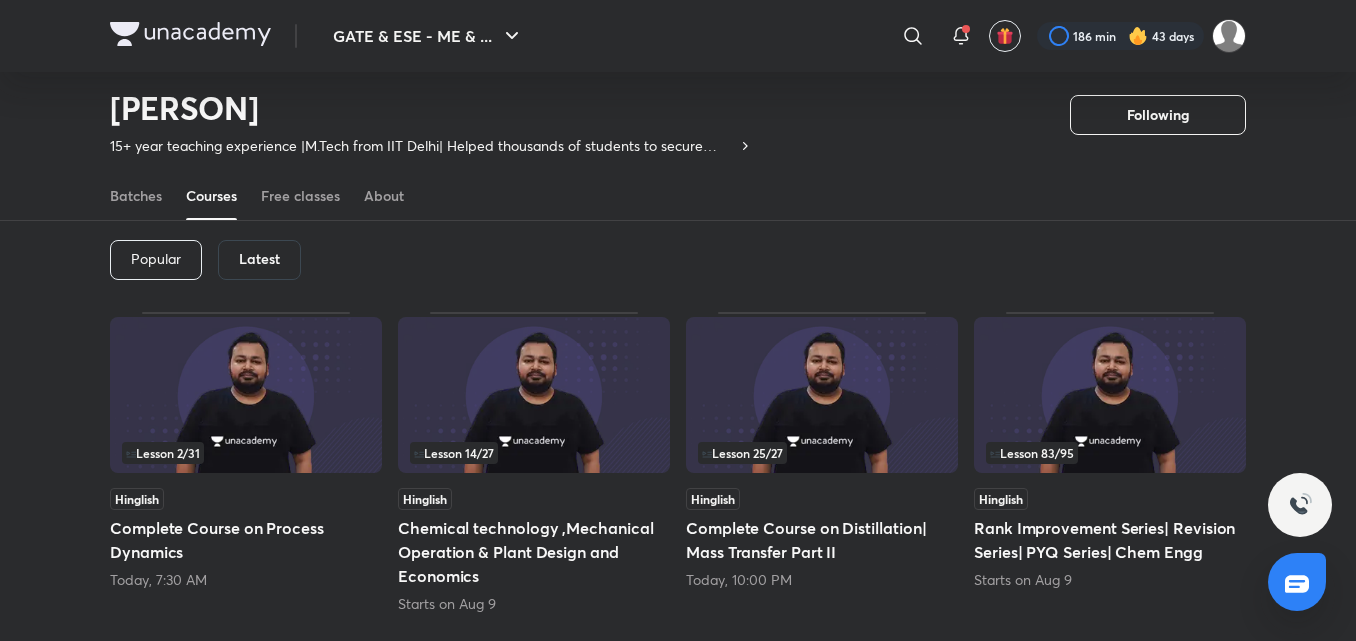 click at bounding box center [246, 395] 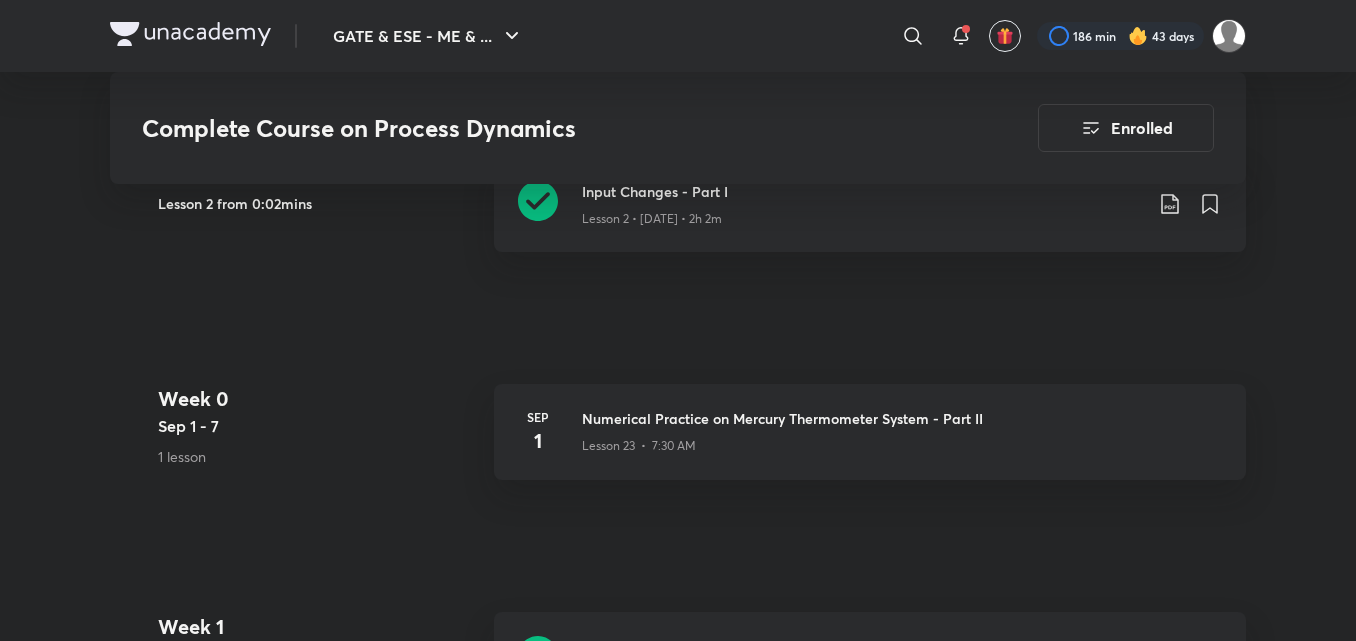 scroll, scrollTop: 900, scrollLeft: 0, axis: vertical 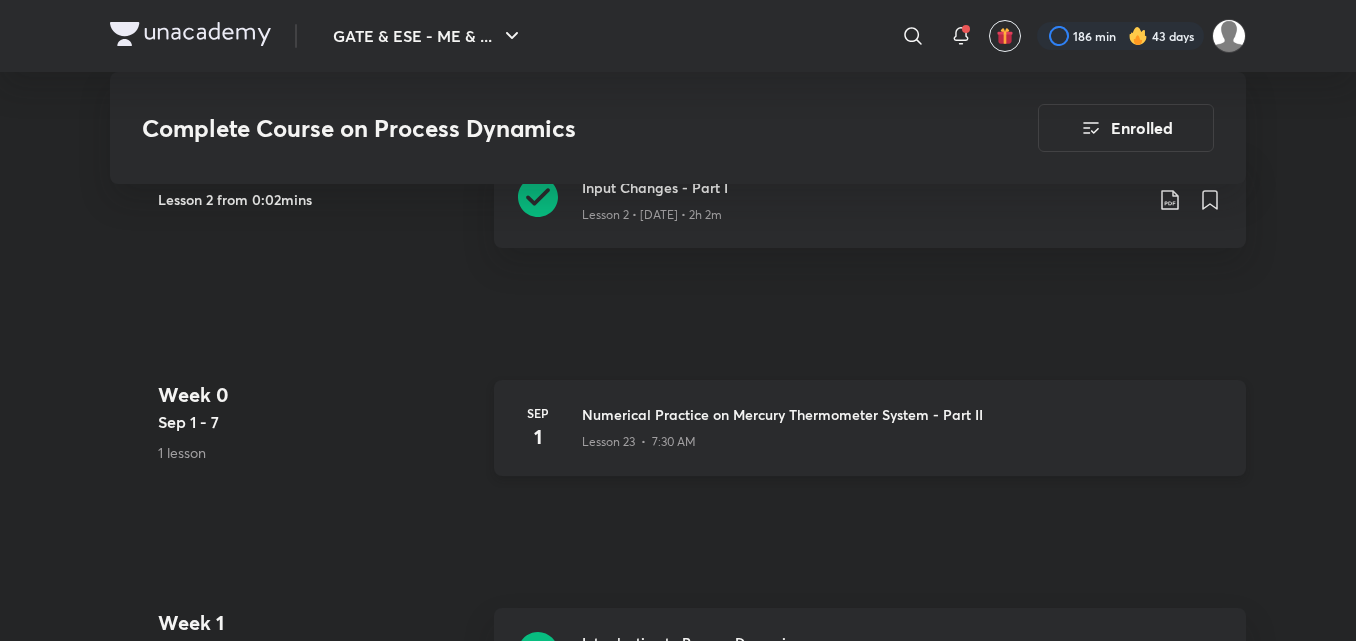 click on "Sep 1 Numerical Practice on Mercury Thermometer System - Part II Lesson 23 • [TIME]" at bounding box center (870, 428) 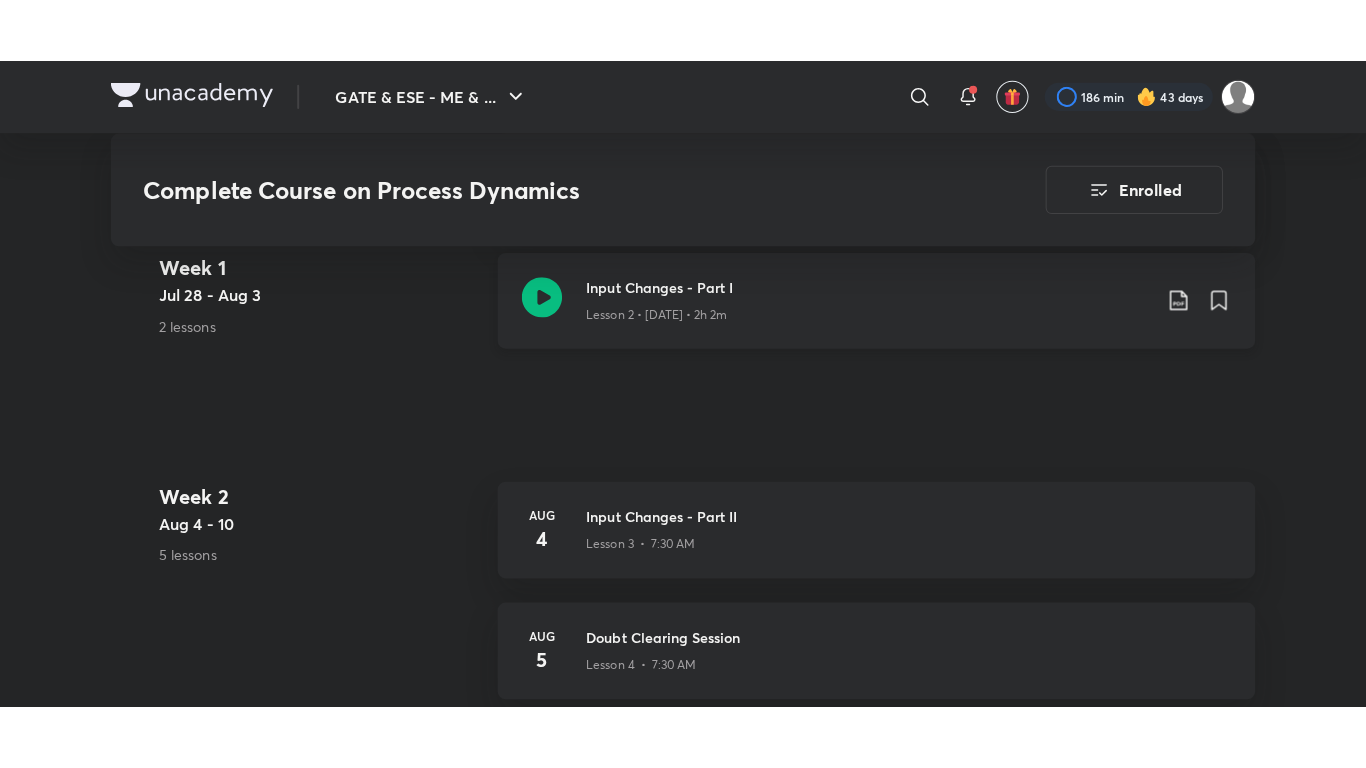 scroll, scrollTop: 1400, scrollLeft: 0, axis: vertical 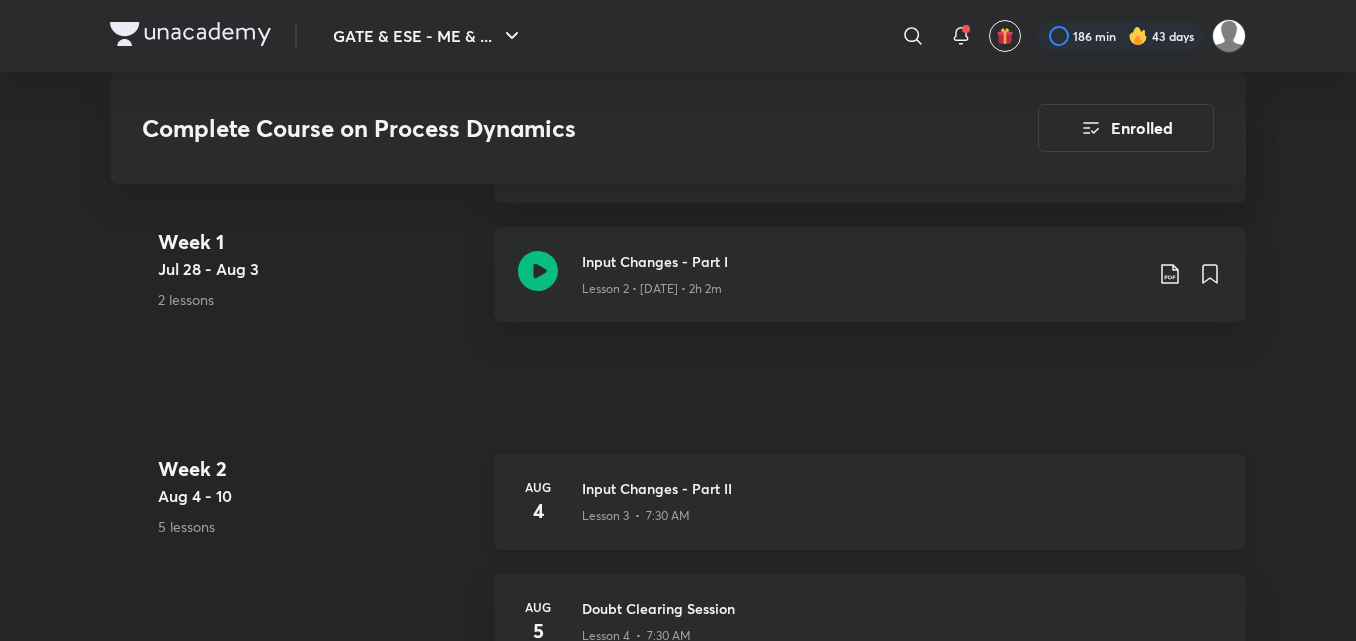click on "Input Changes - Part II" at bounding box center (902, 488) 